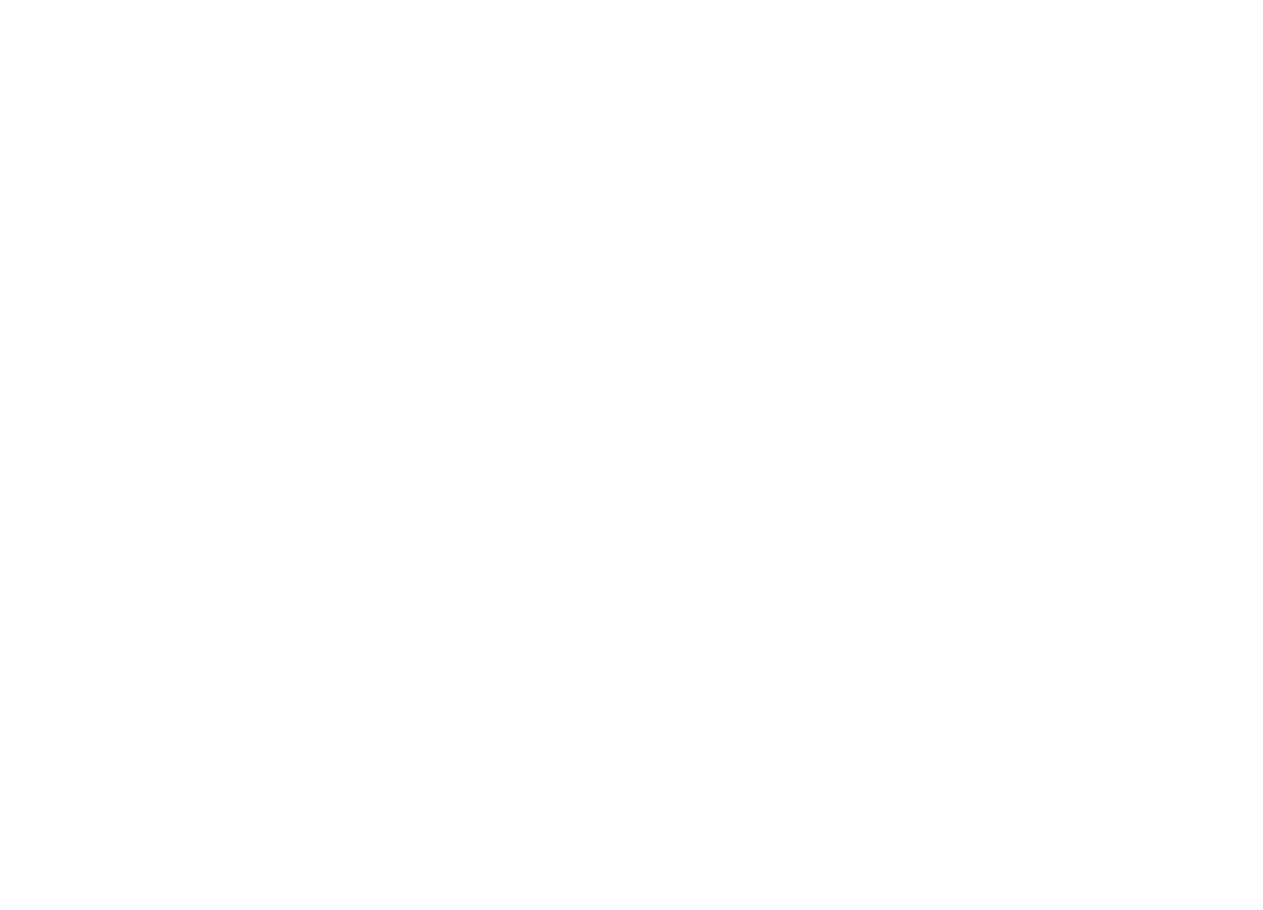 scroll, scrollTop: 0, scrollLeft: 0, axis: both 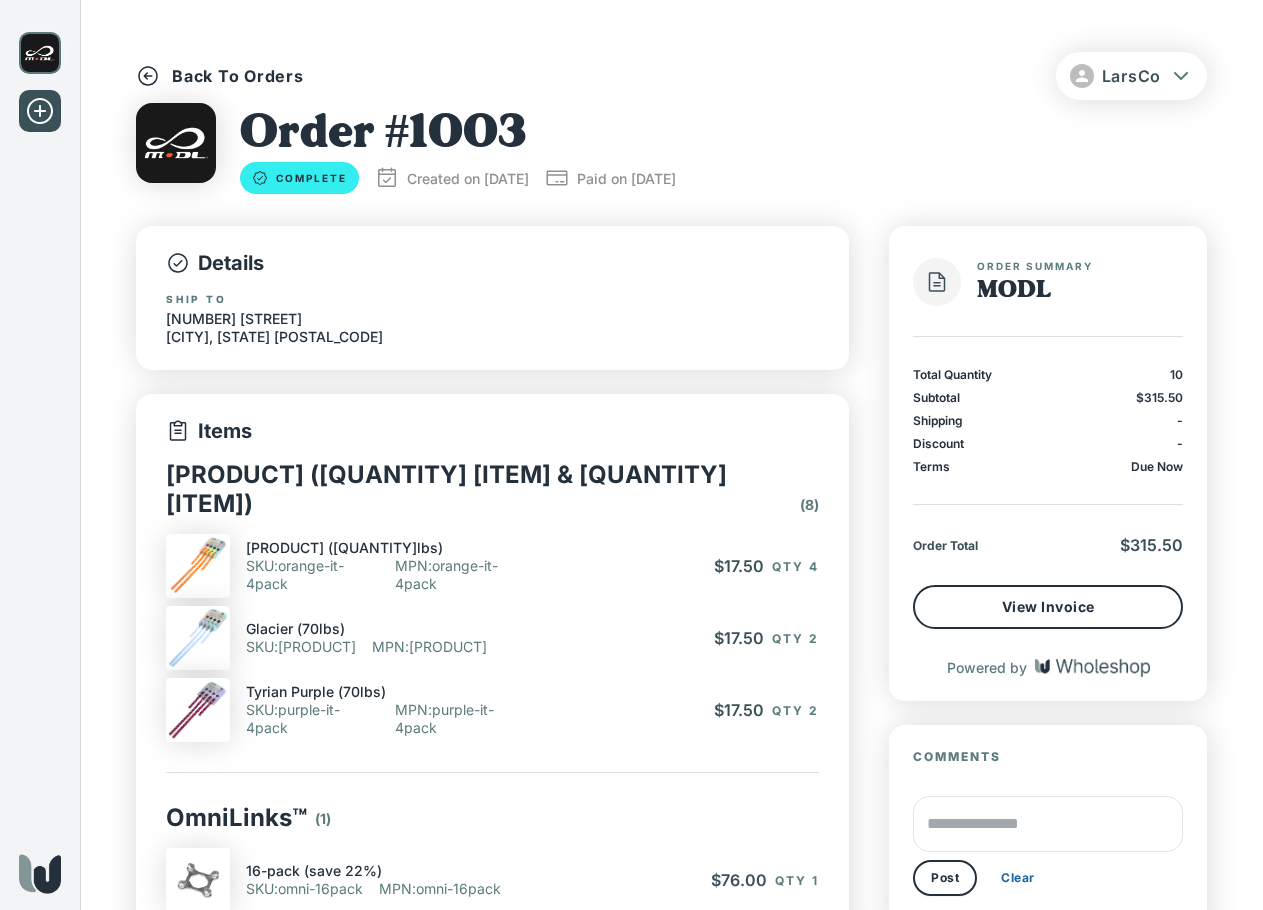 click on "Back To Orders" at bounding box center [238, 76] 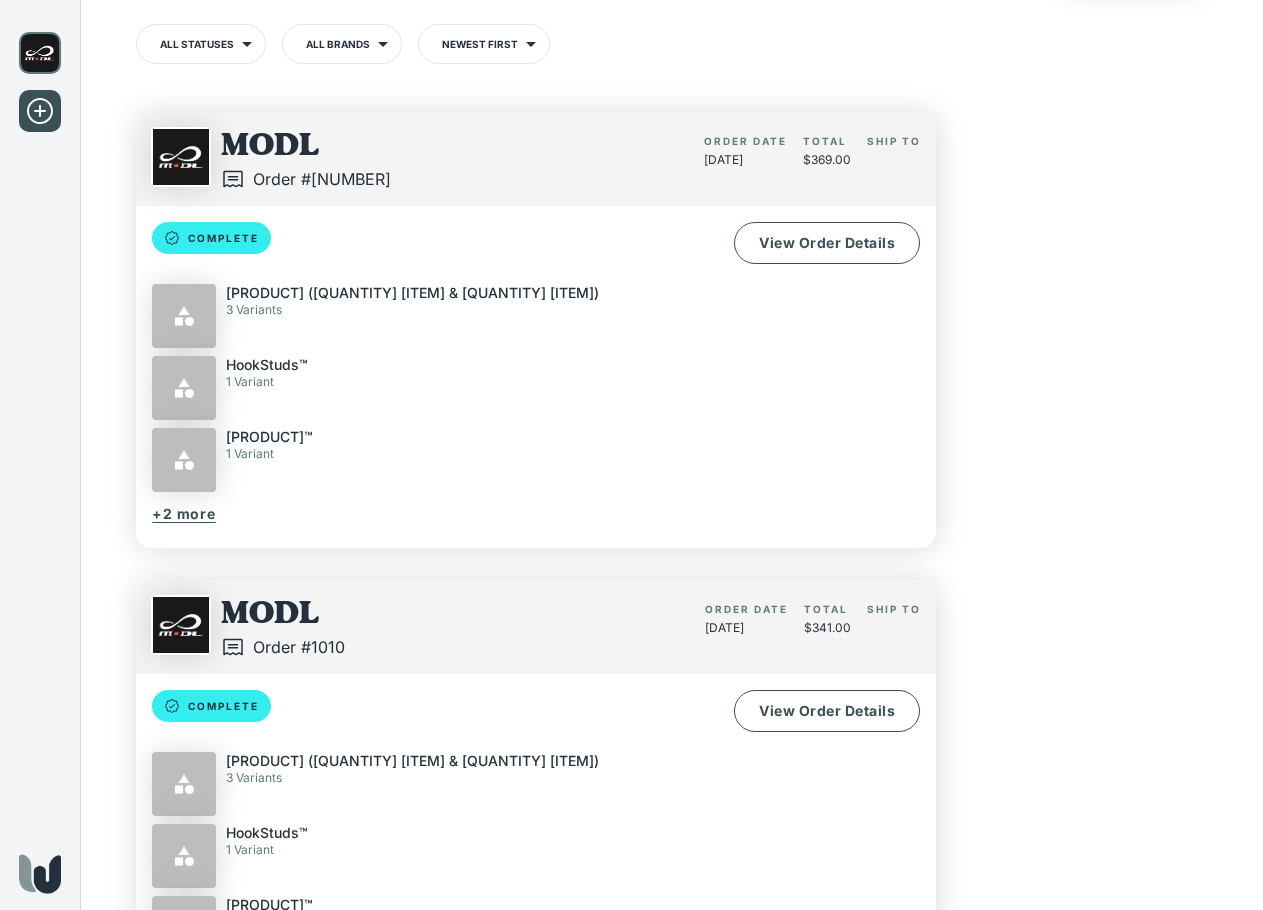 scroll, scrollTop: 0, scrollLeft: 0, axis: both 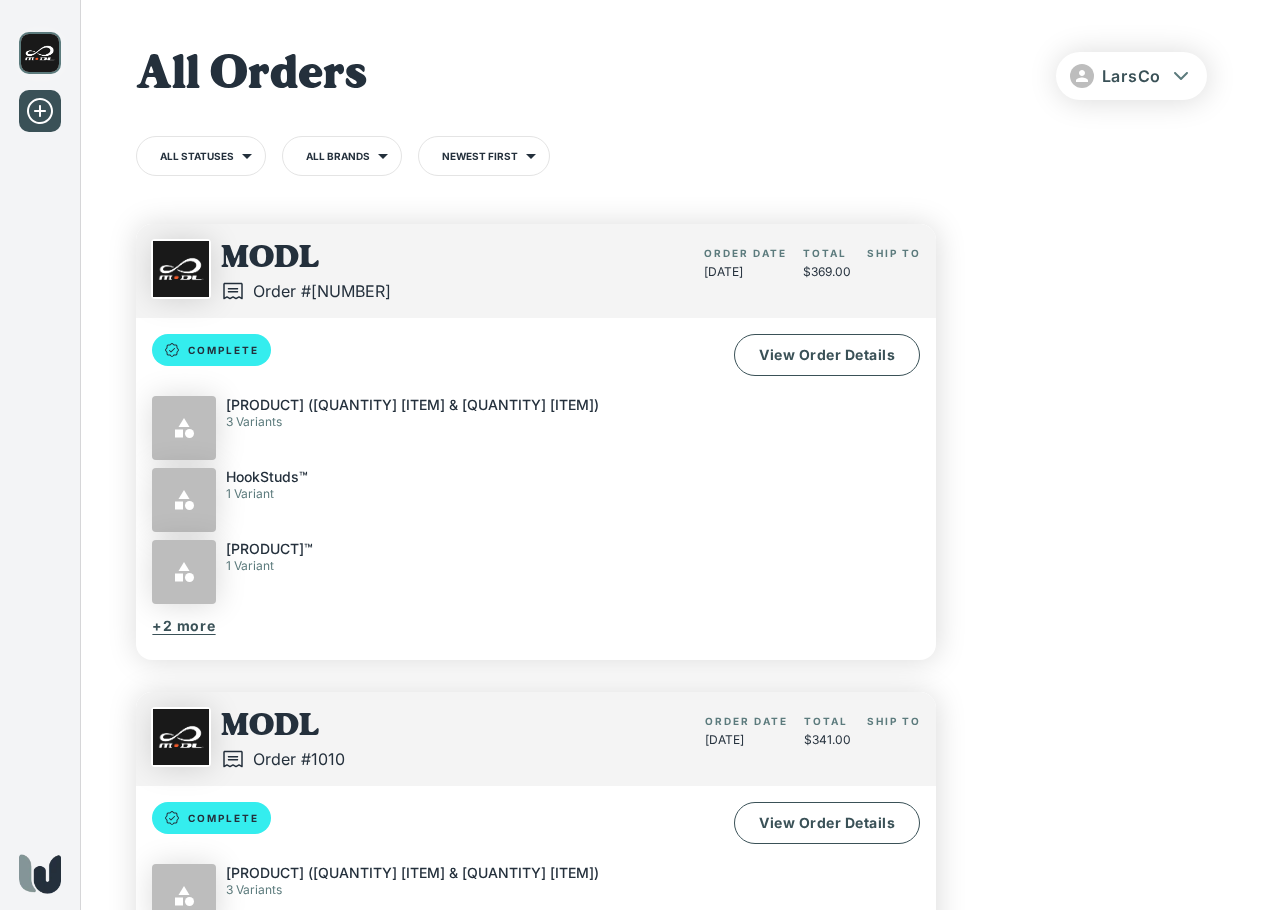 click on "LarsCo" at bounding box center (1132, 76) 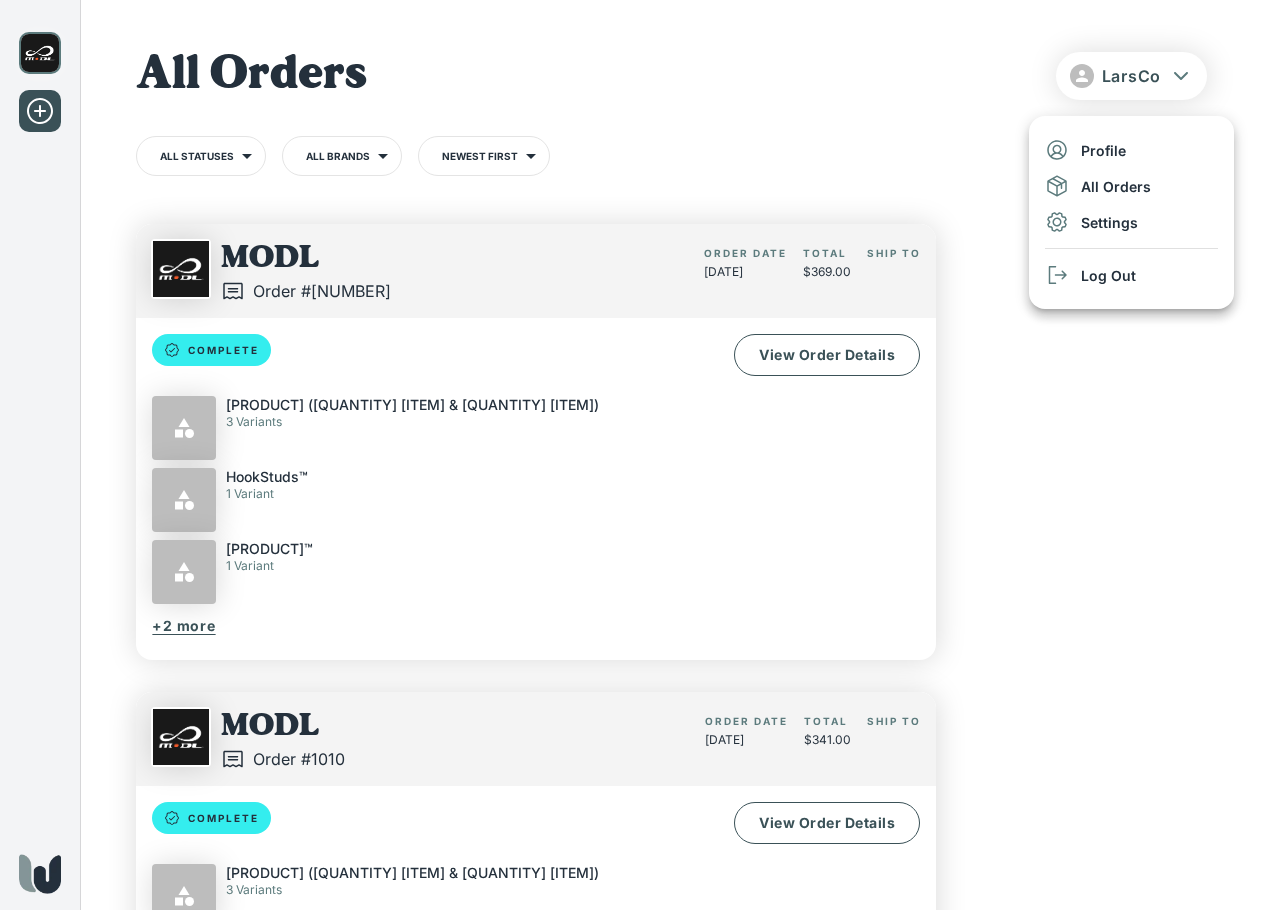 click at bounding box center [639, 455] 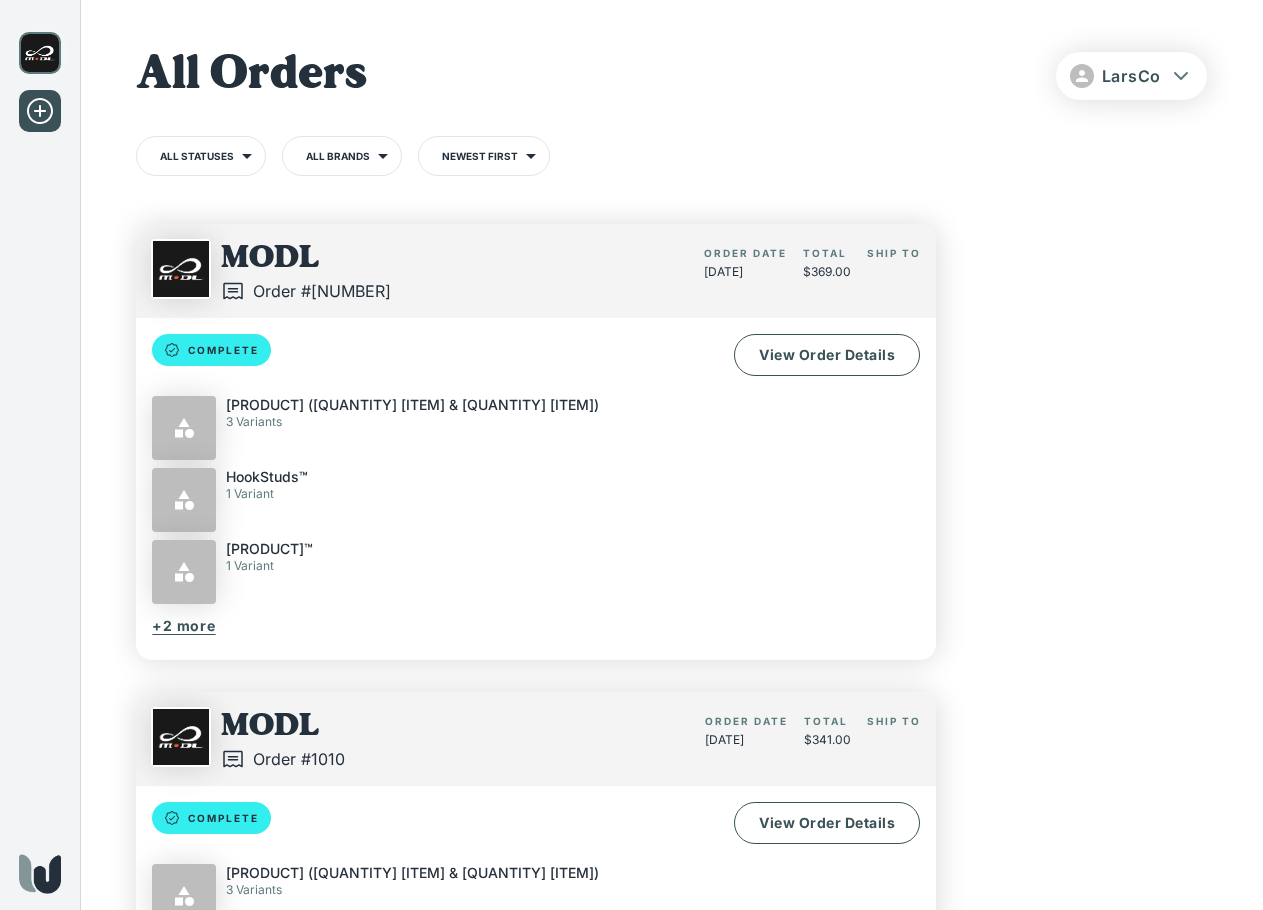 click at bounding box center [40, 53] 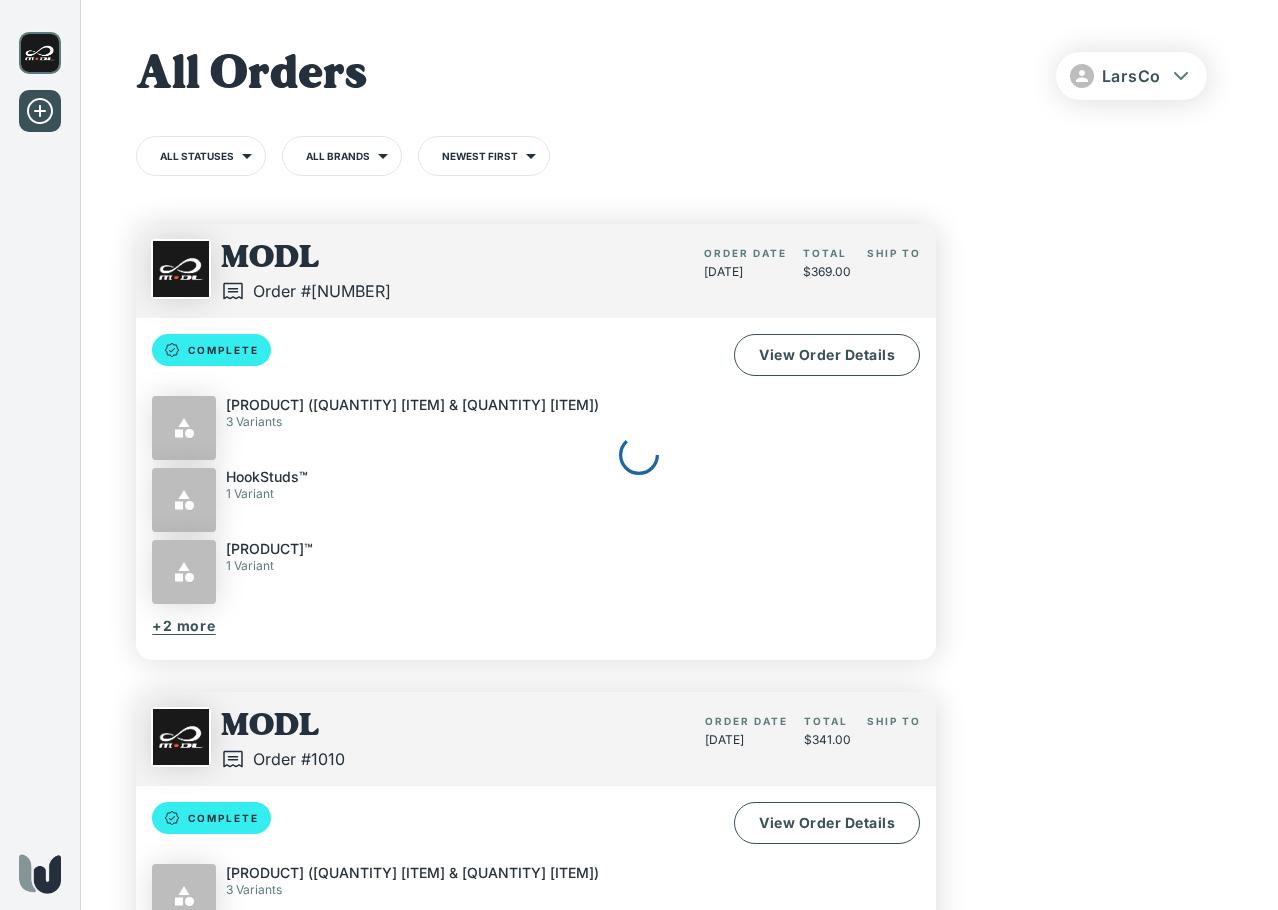 click at bounding box center (639, 455) 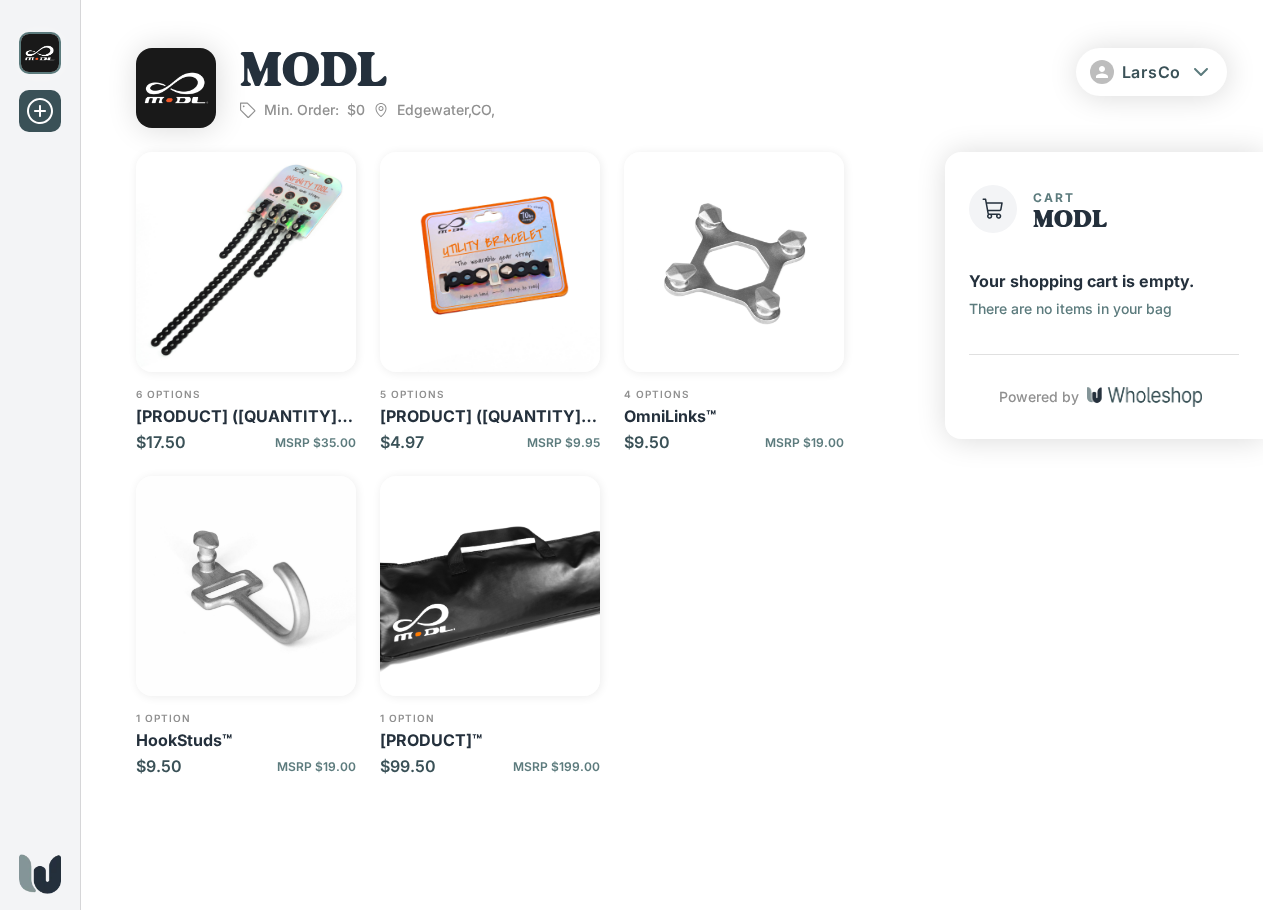 click on "[PRODUCT]™" at bounding box center [246, 416] 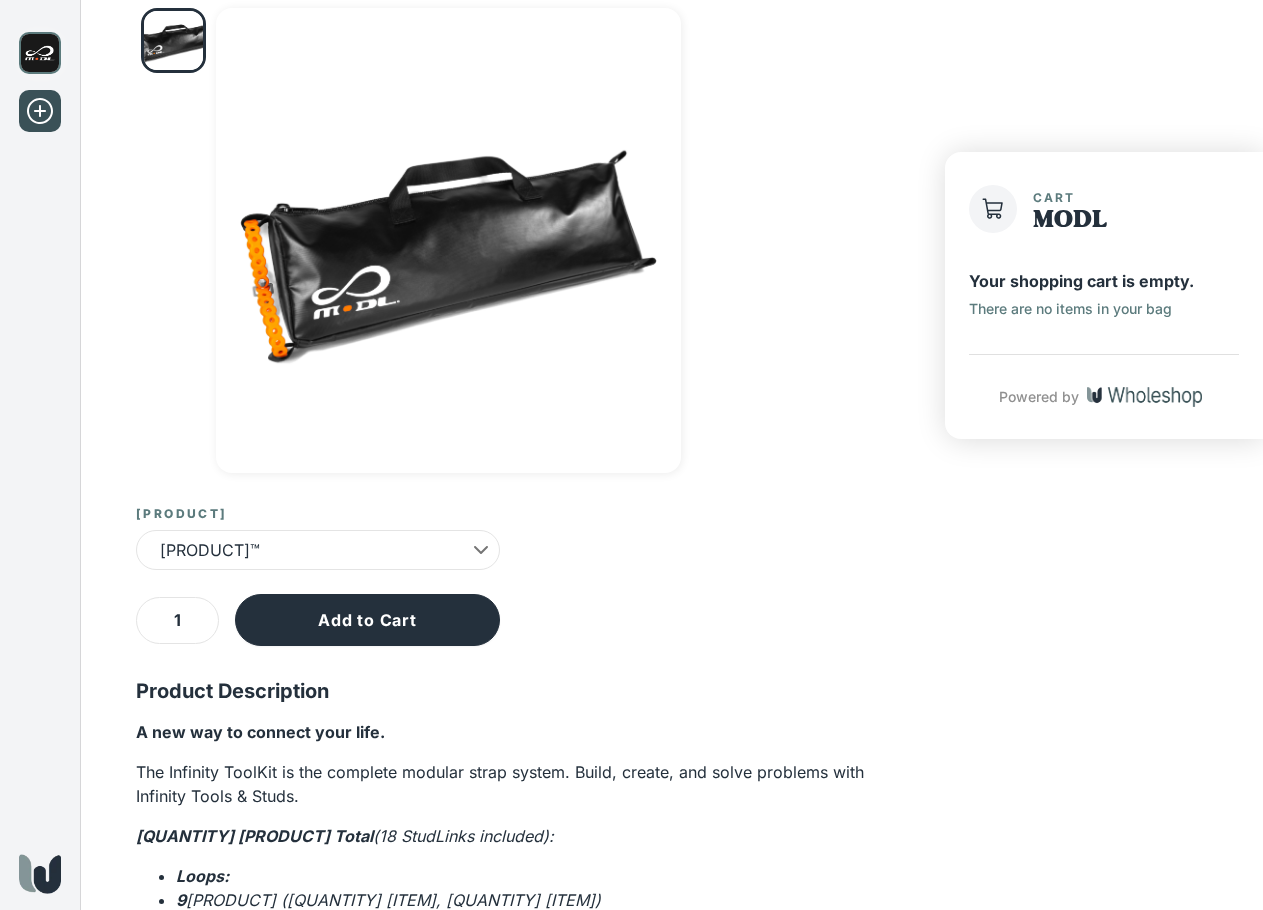 scroll, scrollTop: 200, scrollLeft: 0, axis: vertical 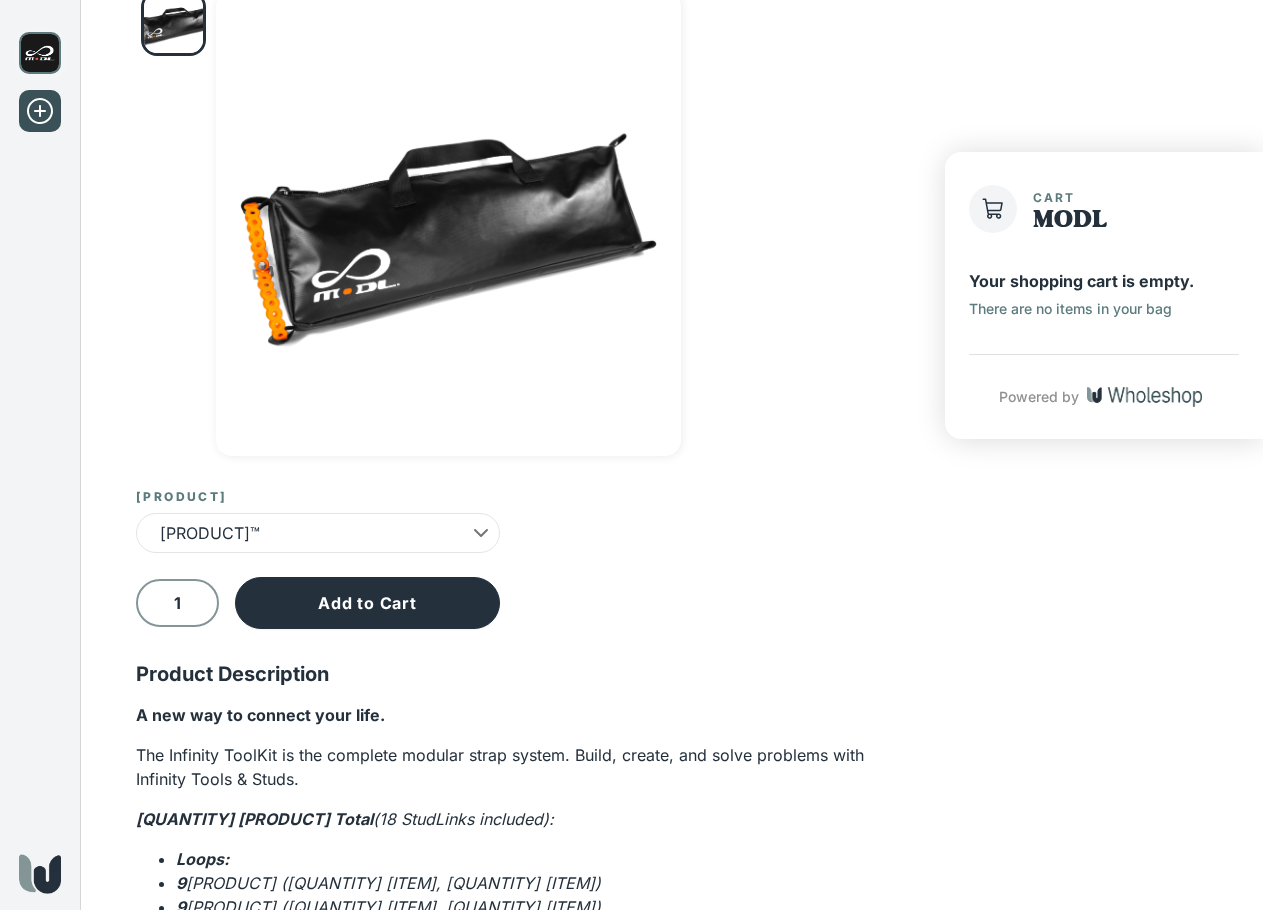 drag, startPoint x: 185, startPoint y: 612, endPoint x: 162, endPoint y: 612, distance: 23 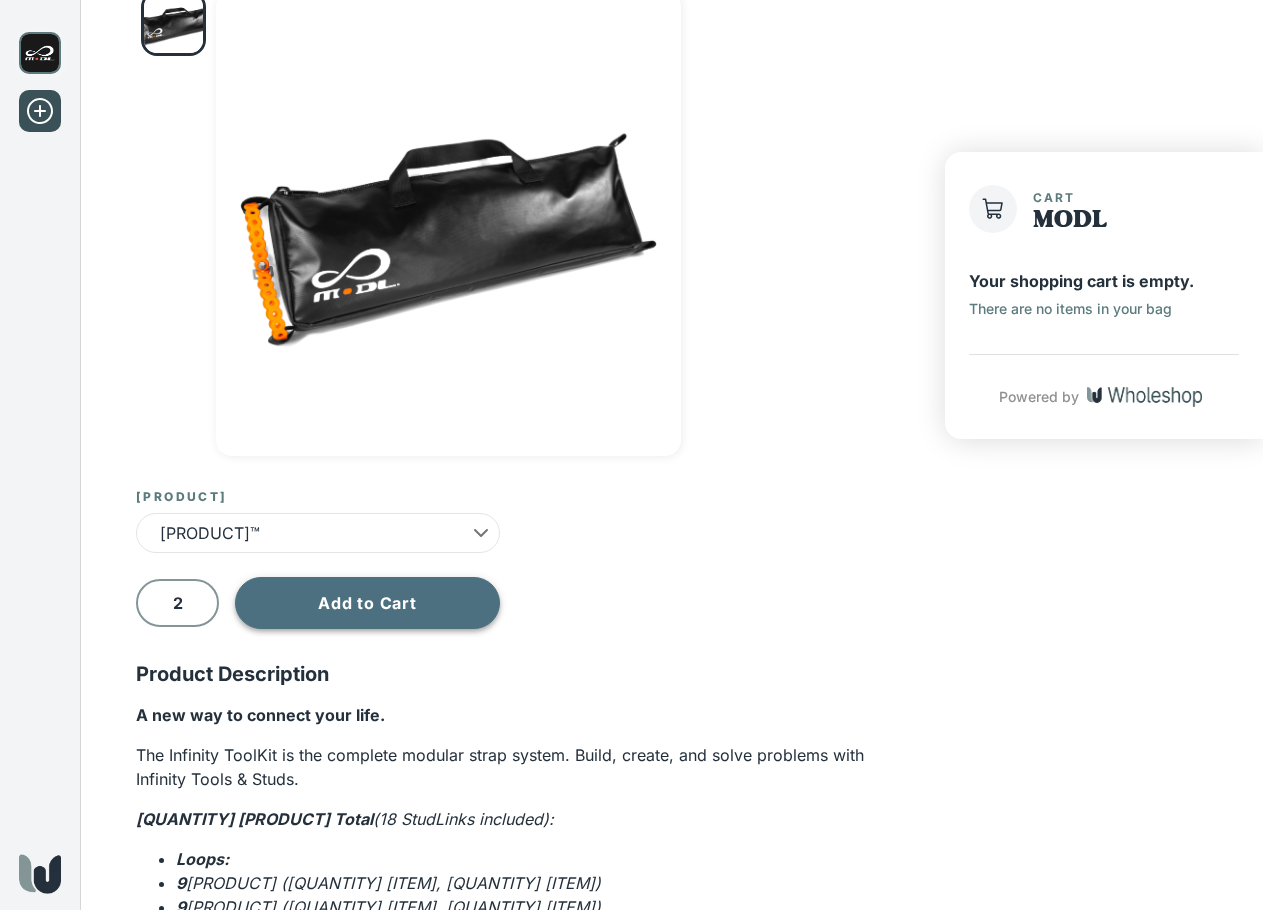 type on "2" 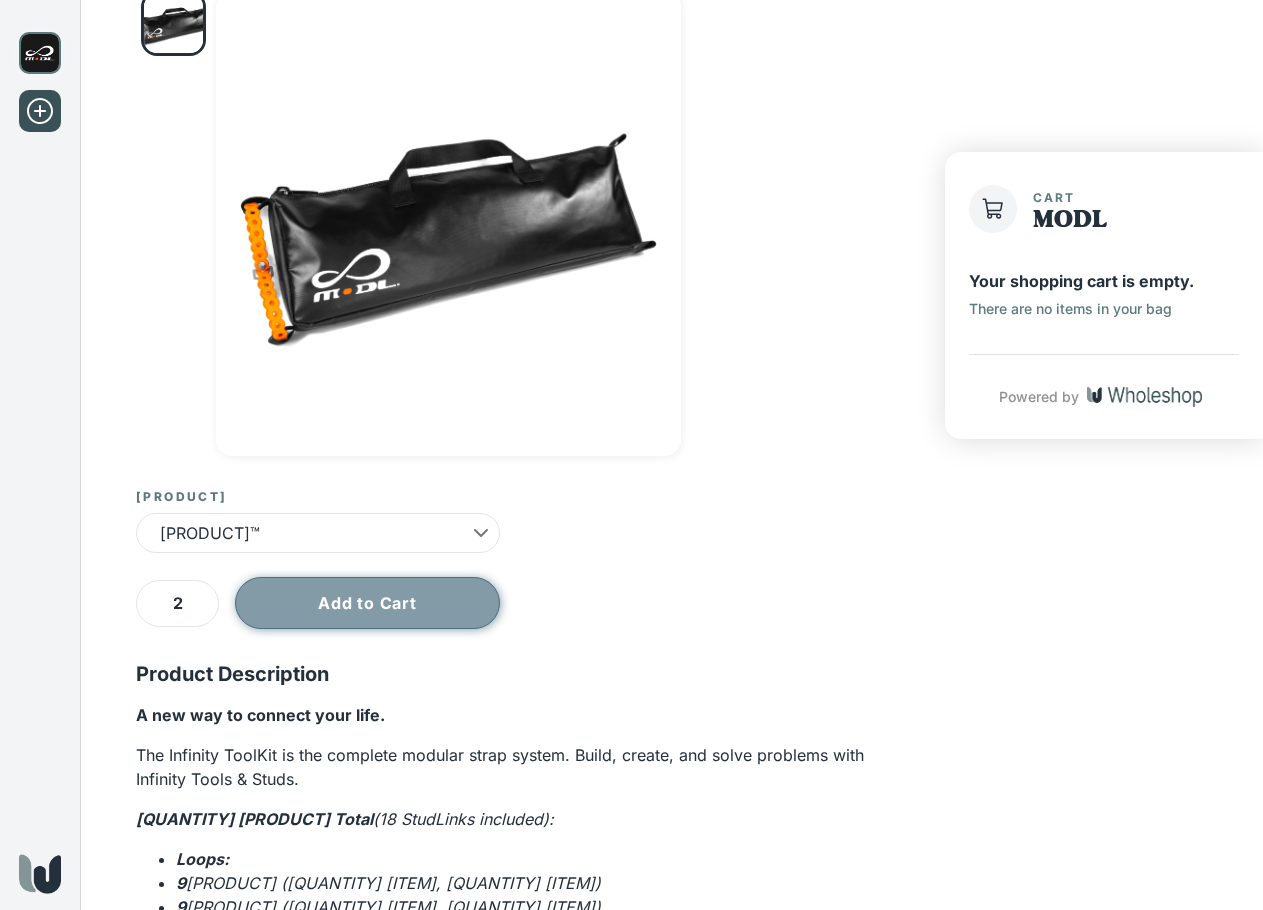 click on "Add to Cart" at bounding box center [367, 603] 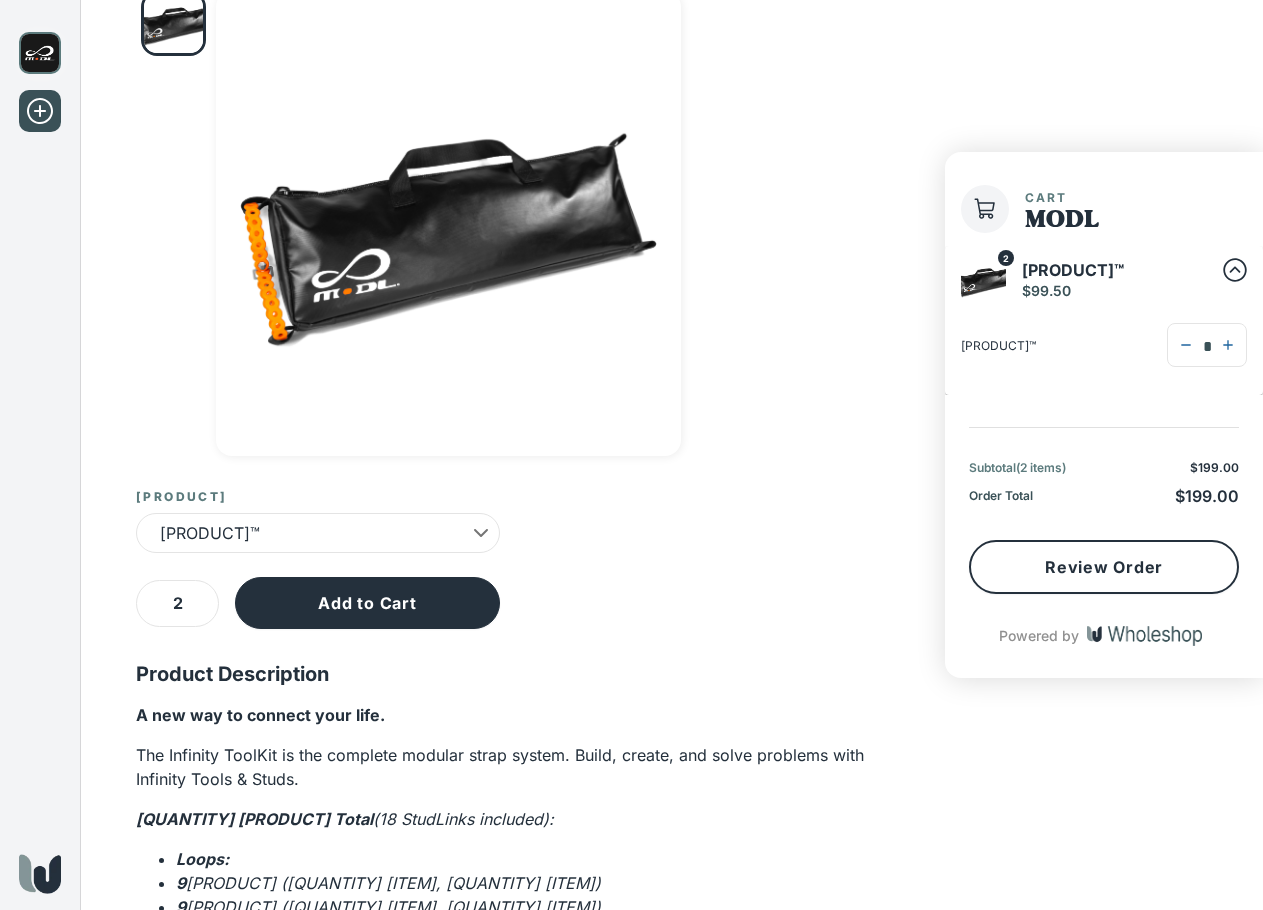 scroll, scrollTop: 0, scrollLeft: 0, axis: both 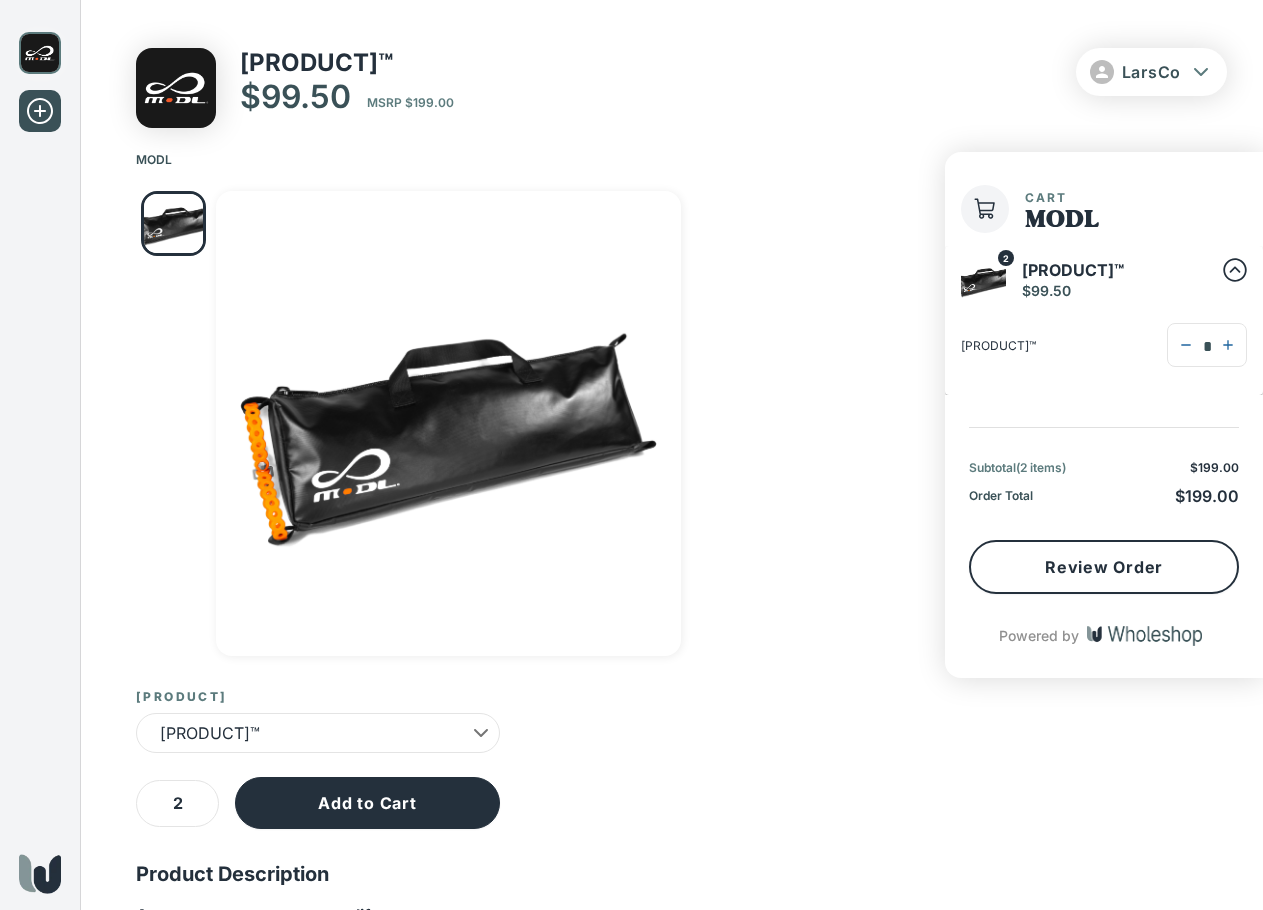 click at bounding box center [40, 111] 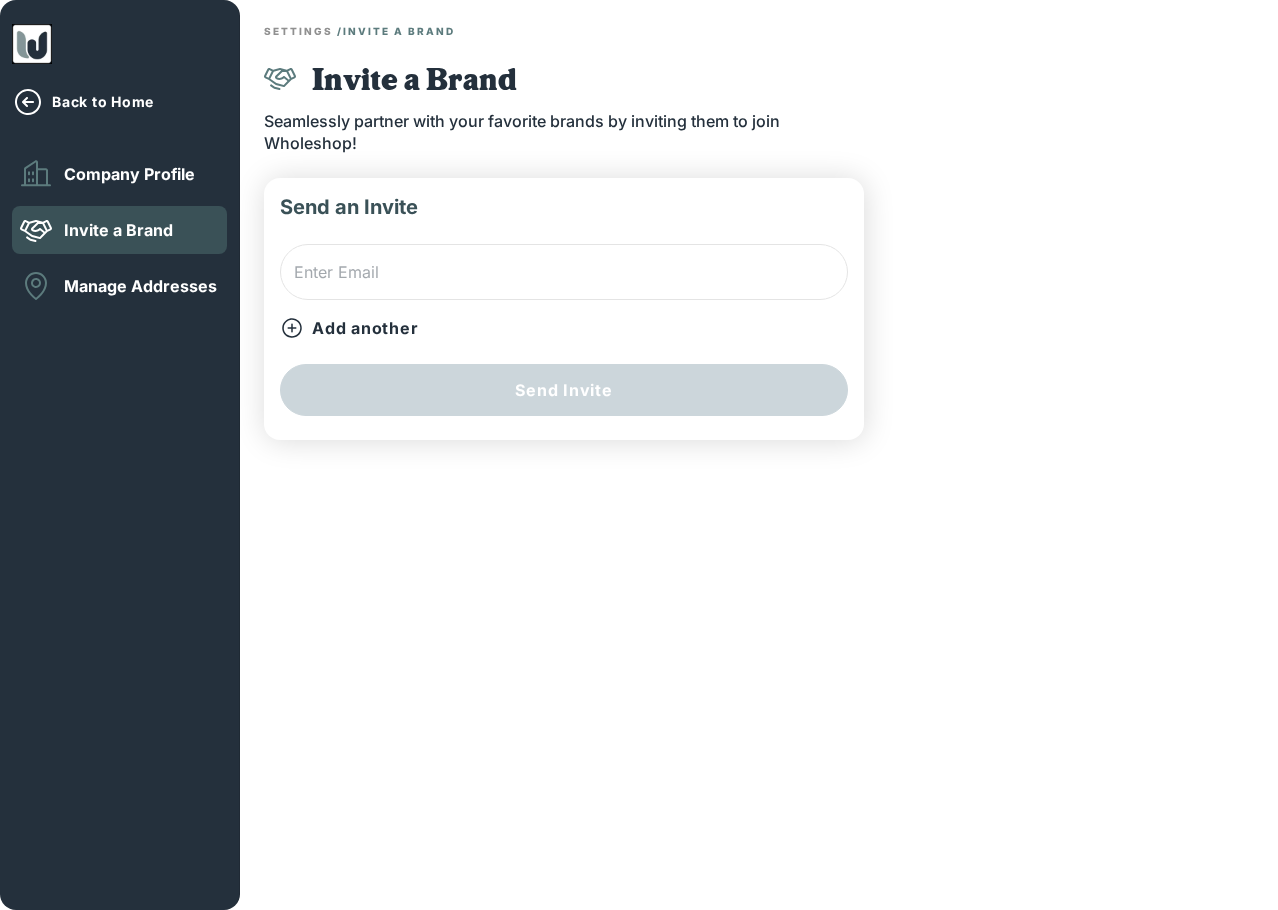 click on "Back to Home" at bounding box center [103, 102] 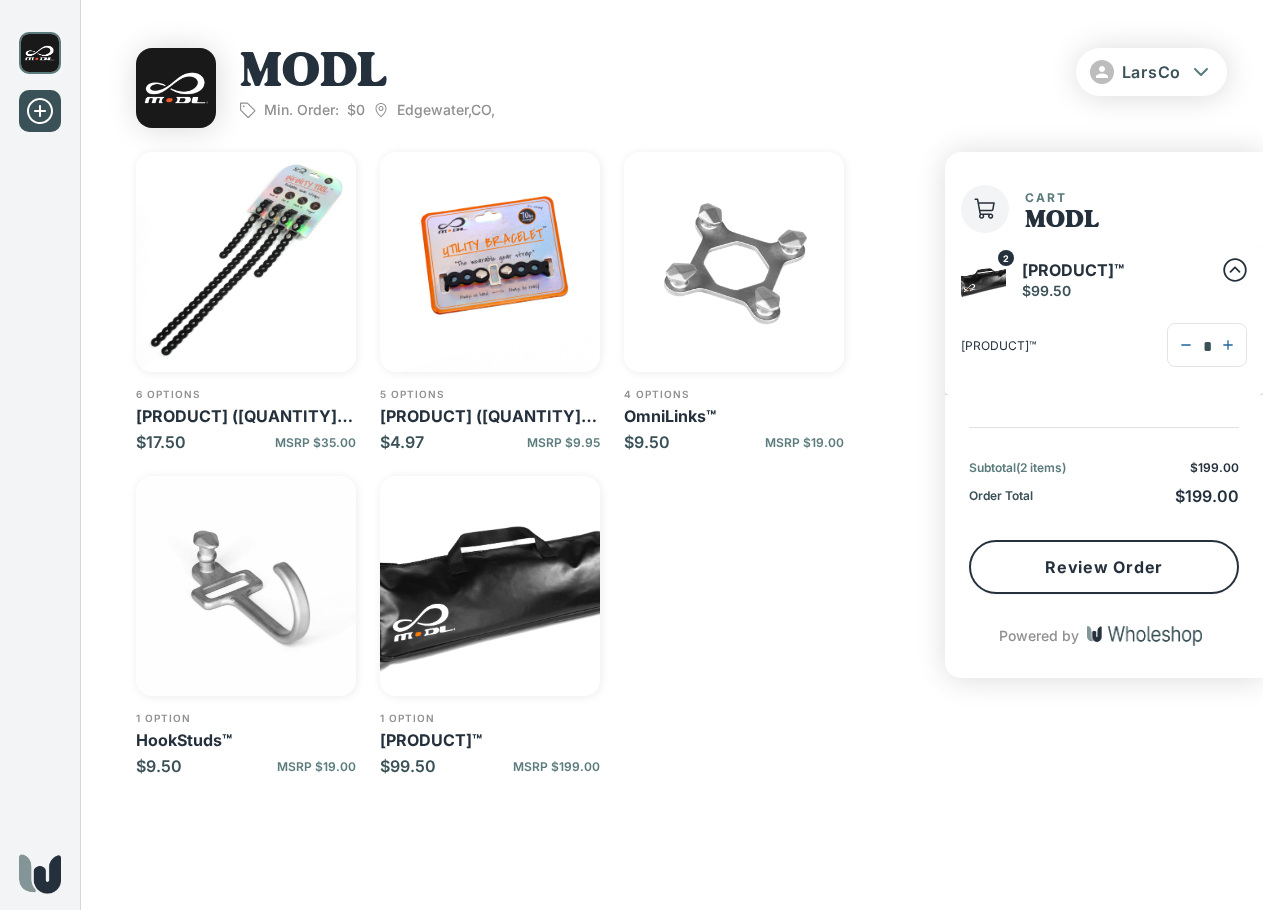 click on "[PRODUCT] ([QUANTITY] [ITEM] & [QUANTITY] [ITEM])" at bounding box center [246, 416] 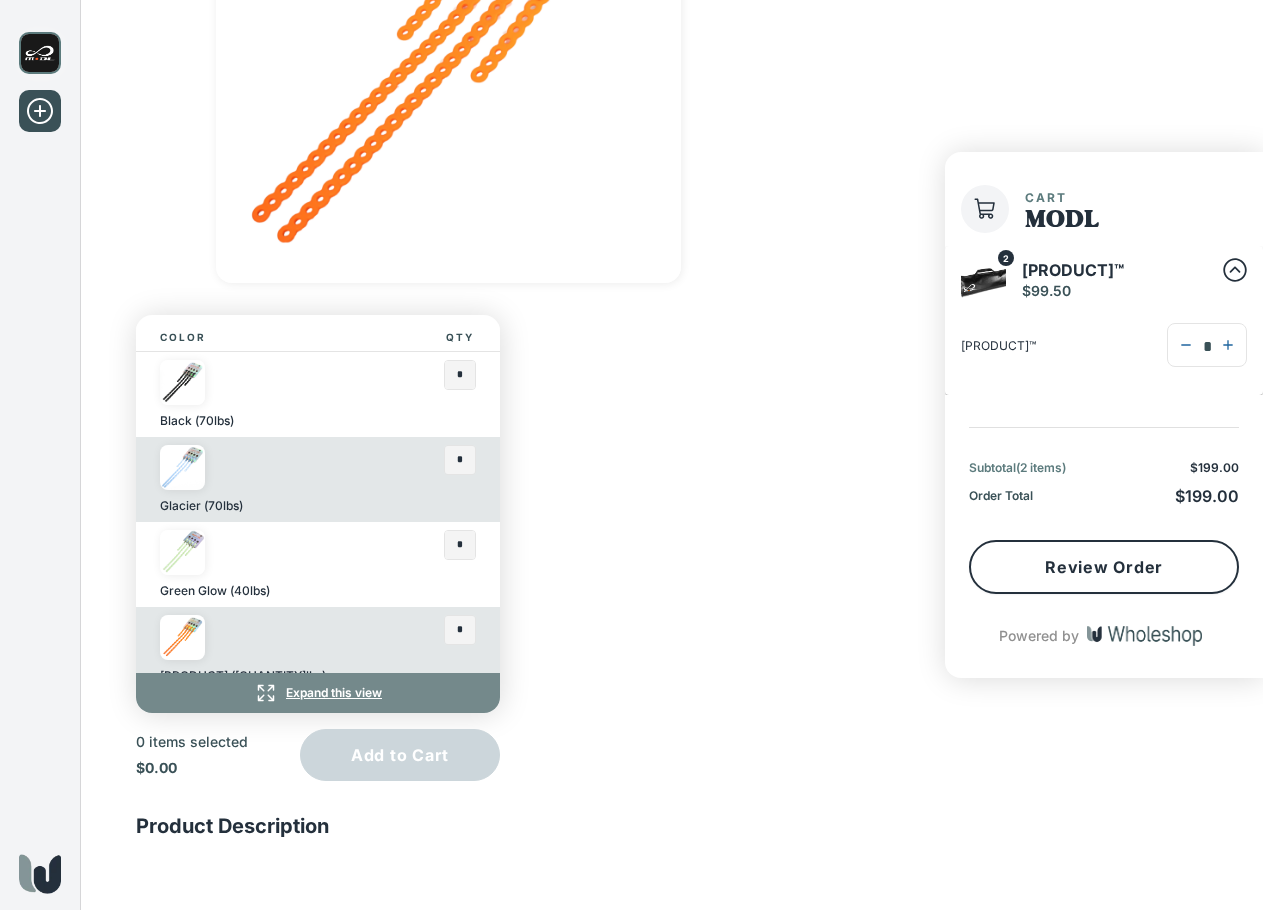 scroll, scrollTop: 374, scrollLeft: 0, axis: vertical 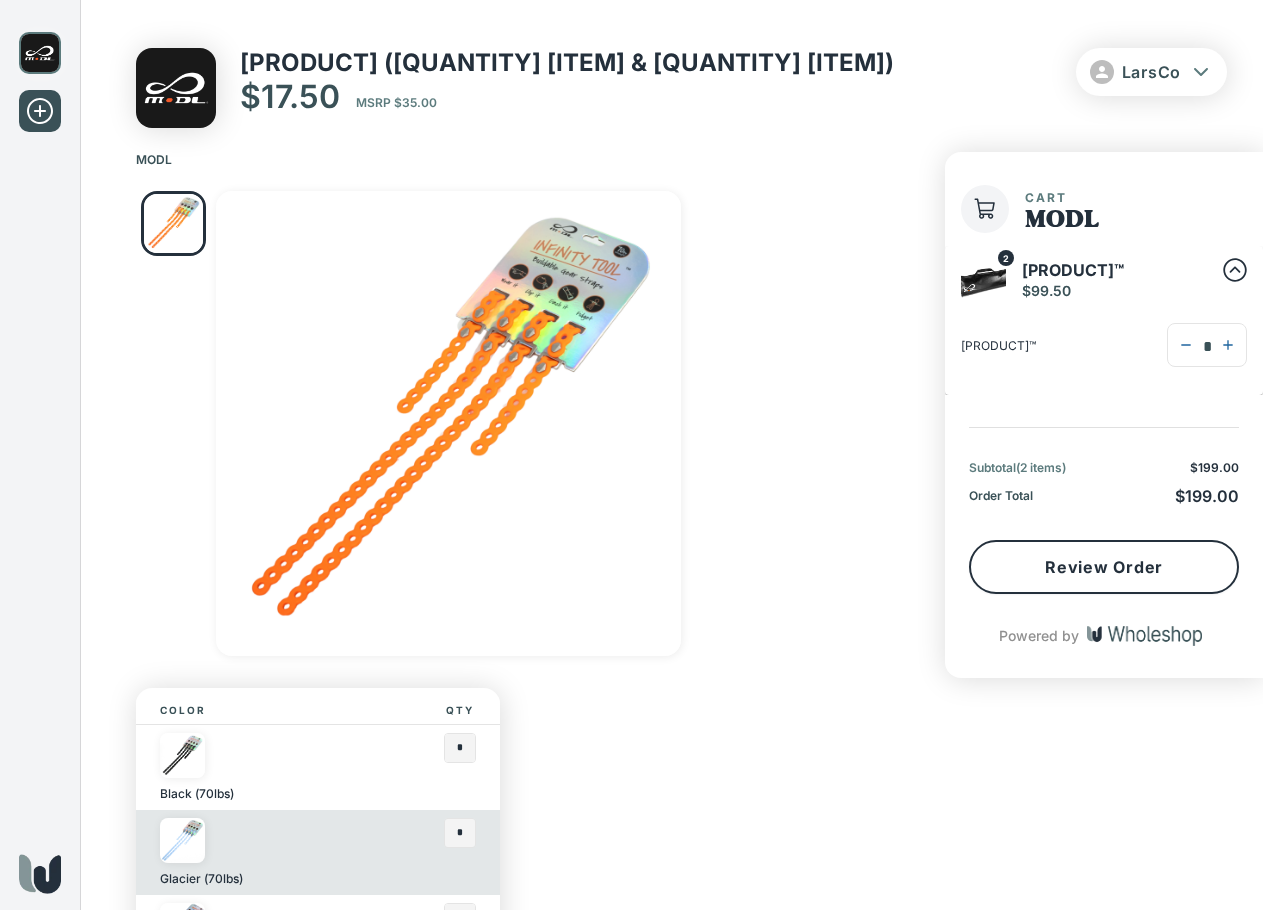 click on "[PRODUCT] ([QUANTITY] [ITEM] & [QUANTITY] [ITEM])" at bounding box center [567, 62] 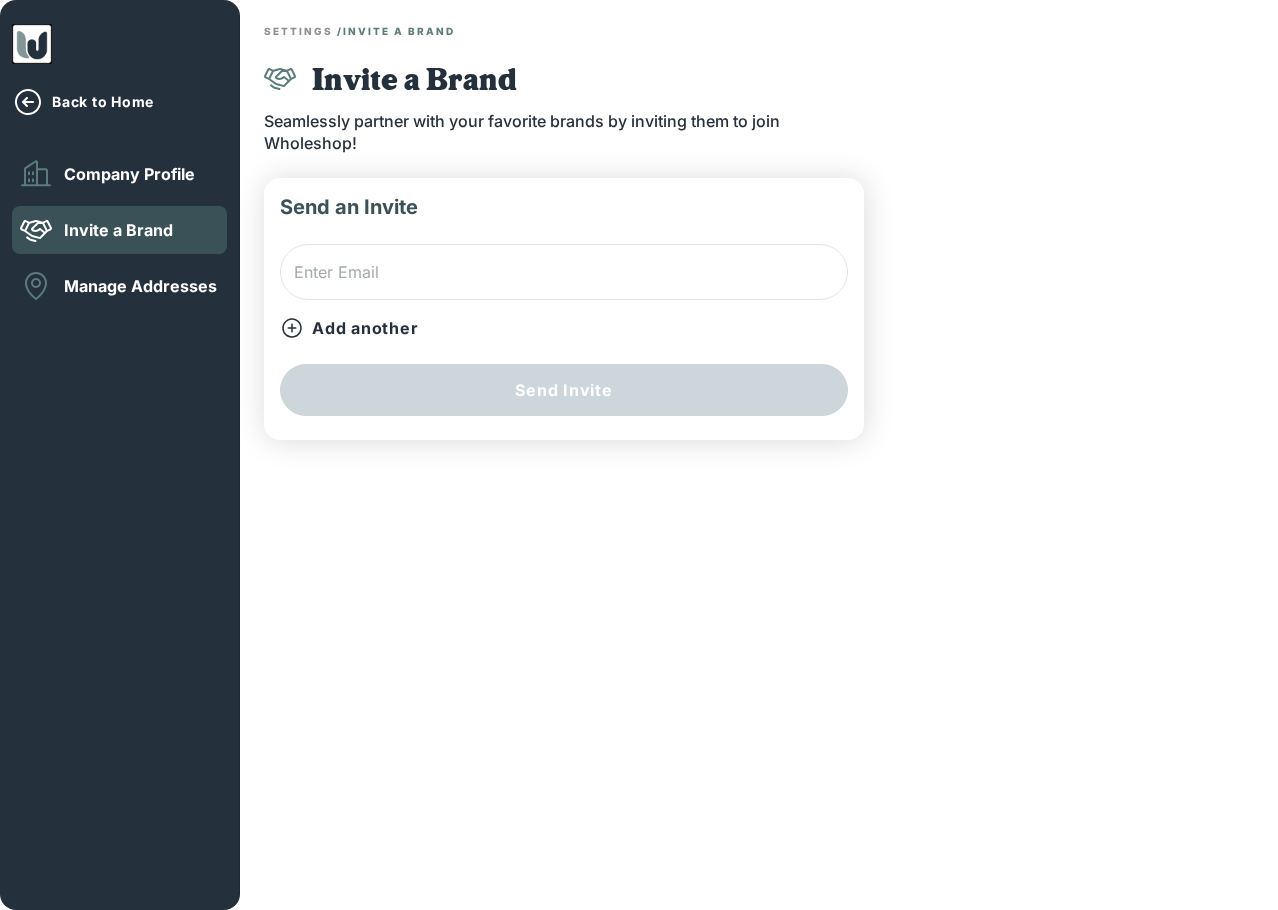click on "Back to Home" at bounding box center (103, 102) 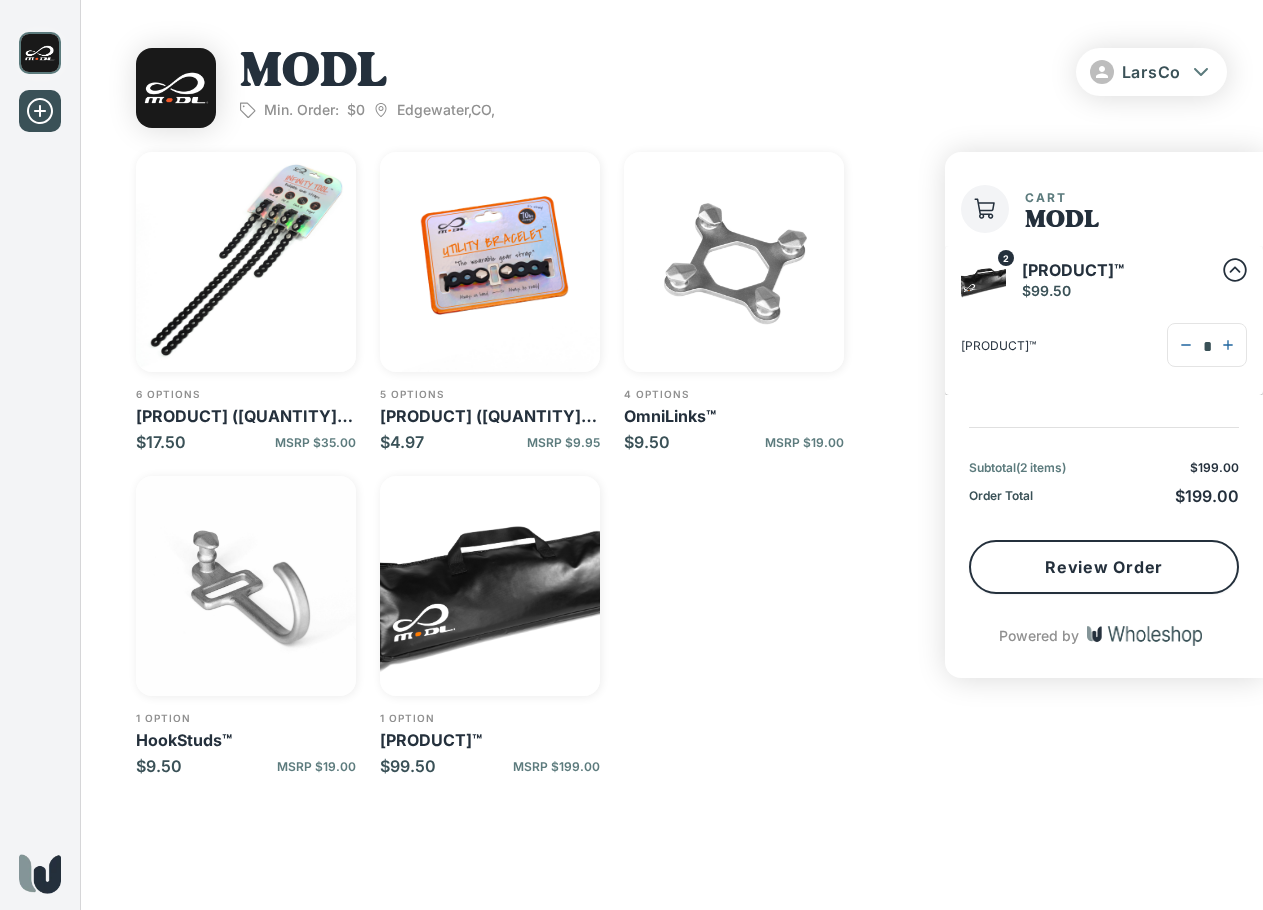click at bounding box center (1227, 344) 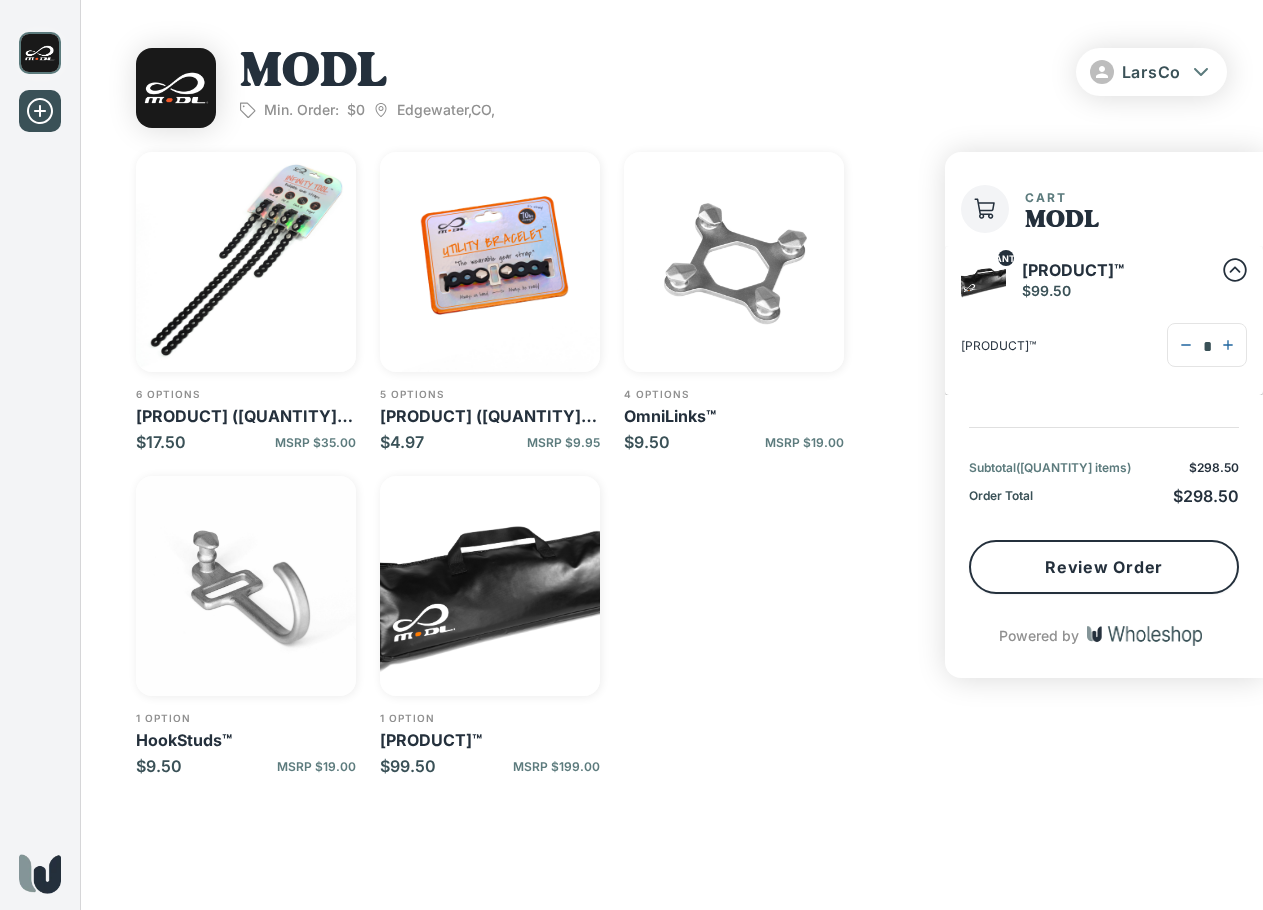 click at bounding box center [1104, 411] 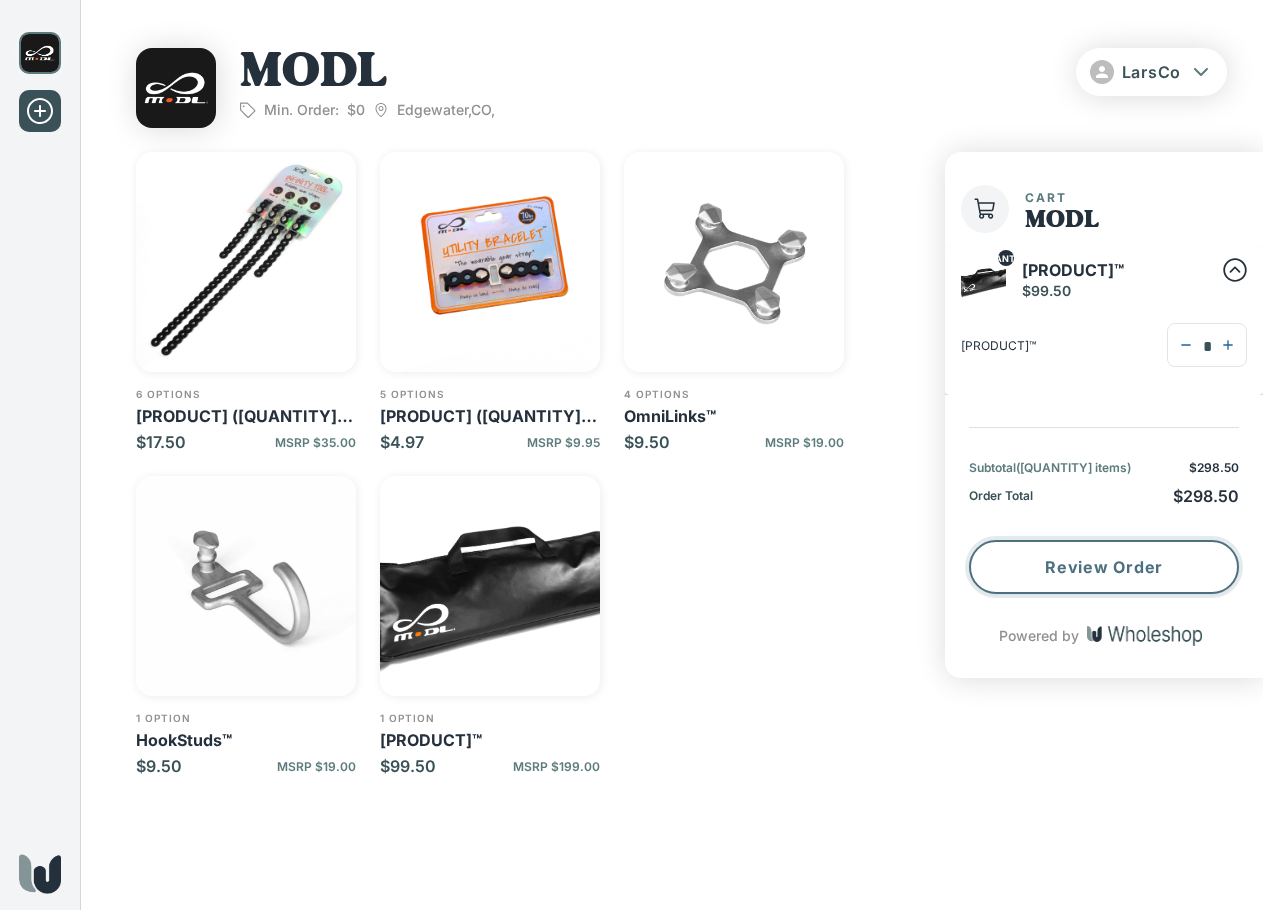 click on "Review Order" at bounding box center (1104, 567) 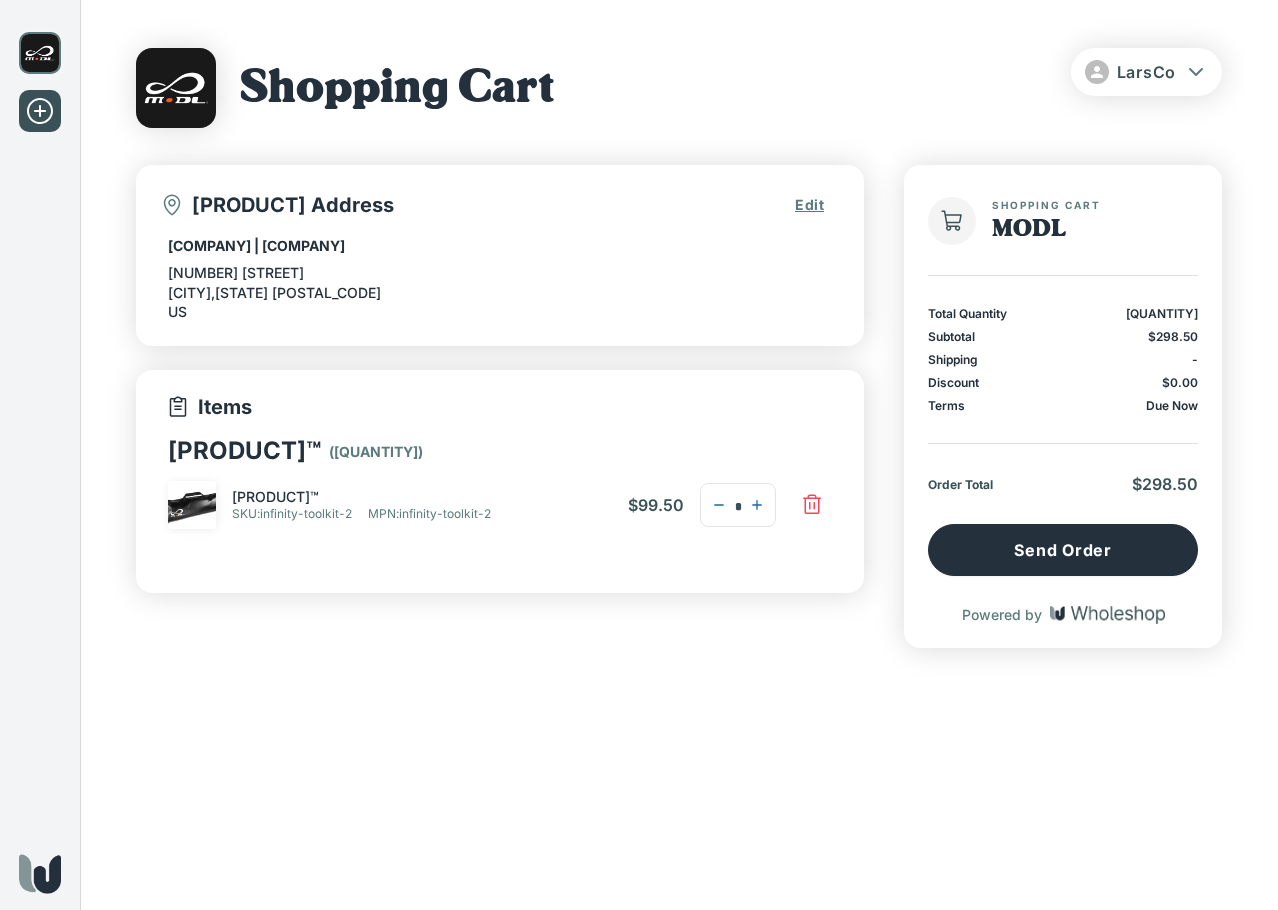 click on "[COMPANY] | [COMPANY] [NUMBER] [STREET]   [CITY] ,  [STATE]   [POSTAL_CODE]   [COUNTRY] Items [PRODUCT]™ ( [QUANTITY] ) [PRODUCT]™ SKU :  [SKU] MPN :  [MPN] $[PRICE] *" at bounding box center (500, 406) 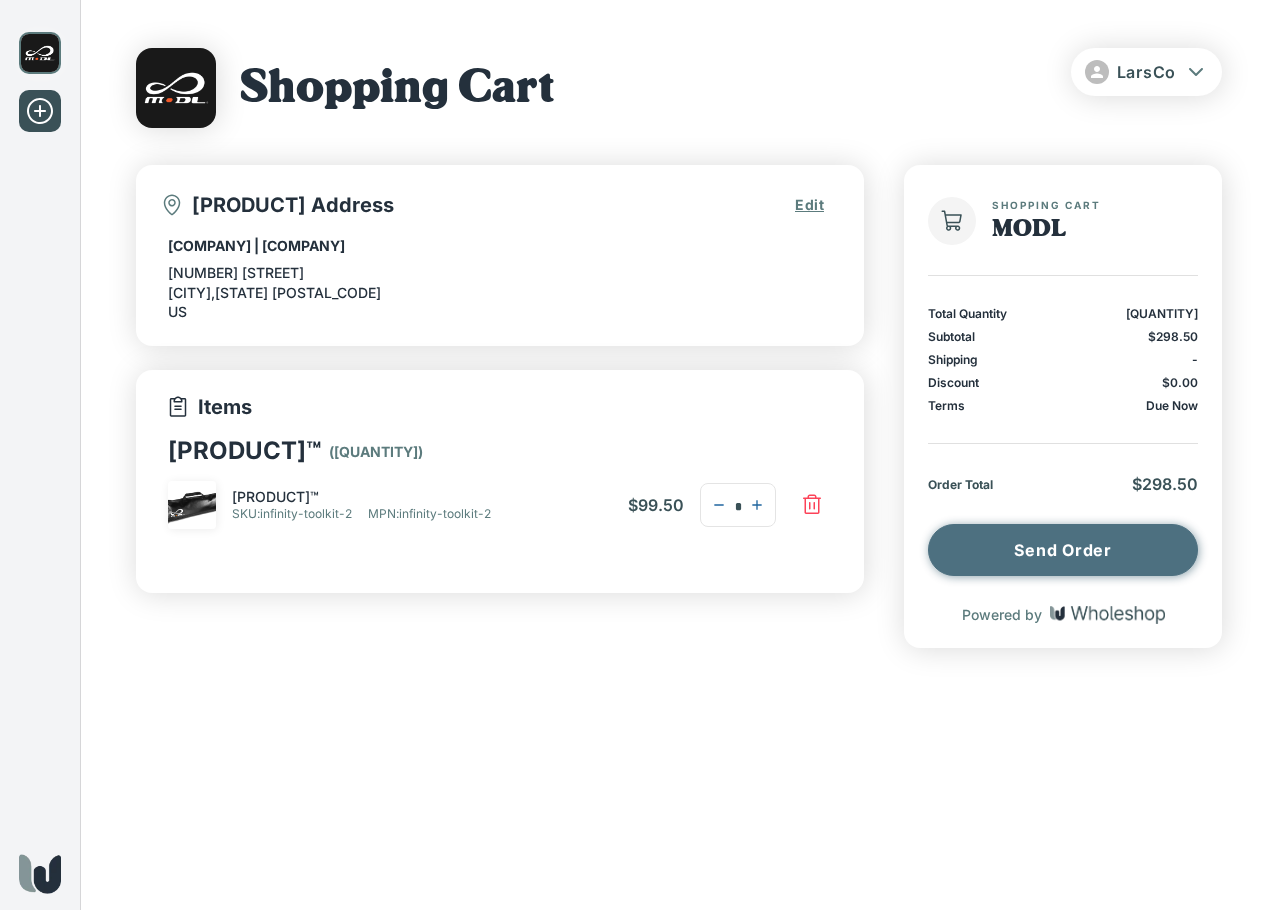 click on "Send Order" at bounding box center (1063, 550) 